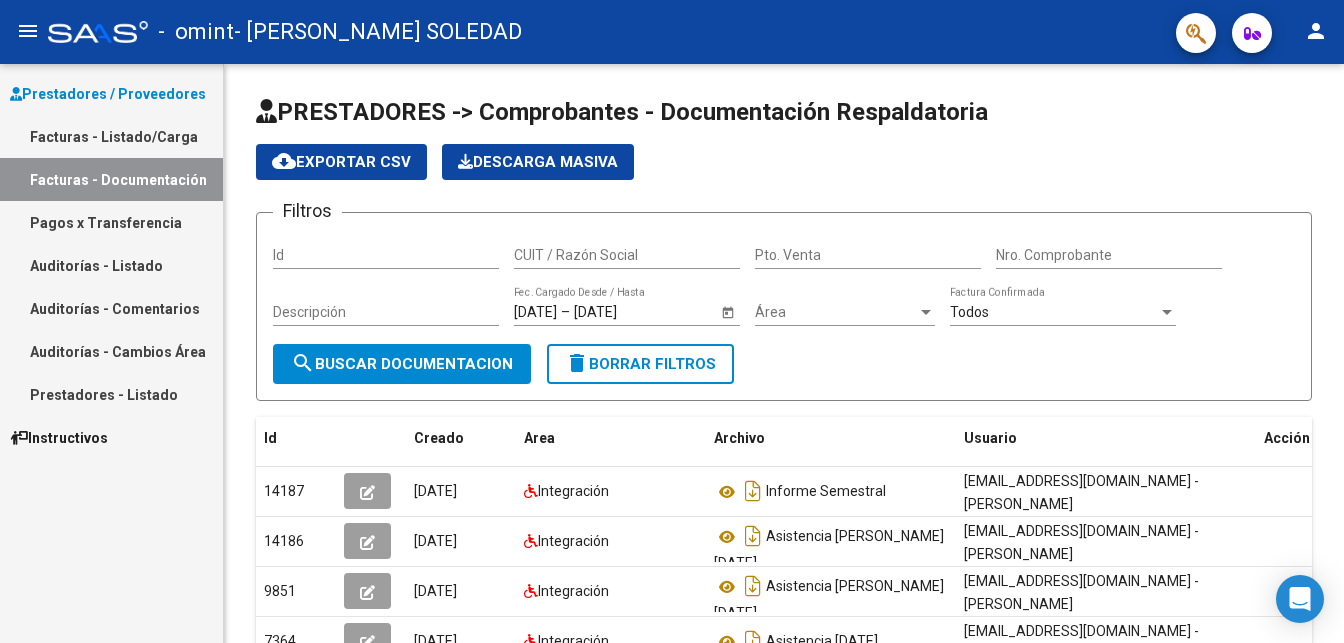 scroll, scrollTop: 0, scrollLeft: 0, axis: both 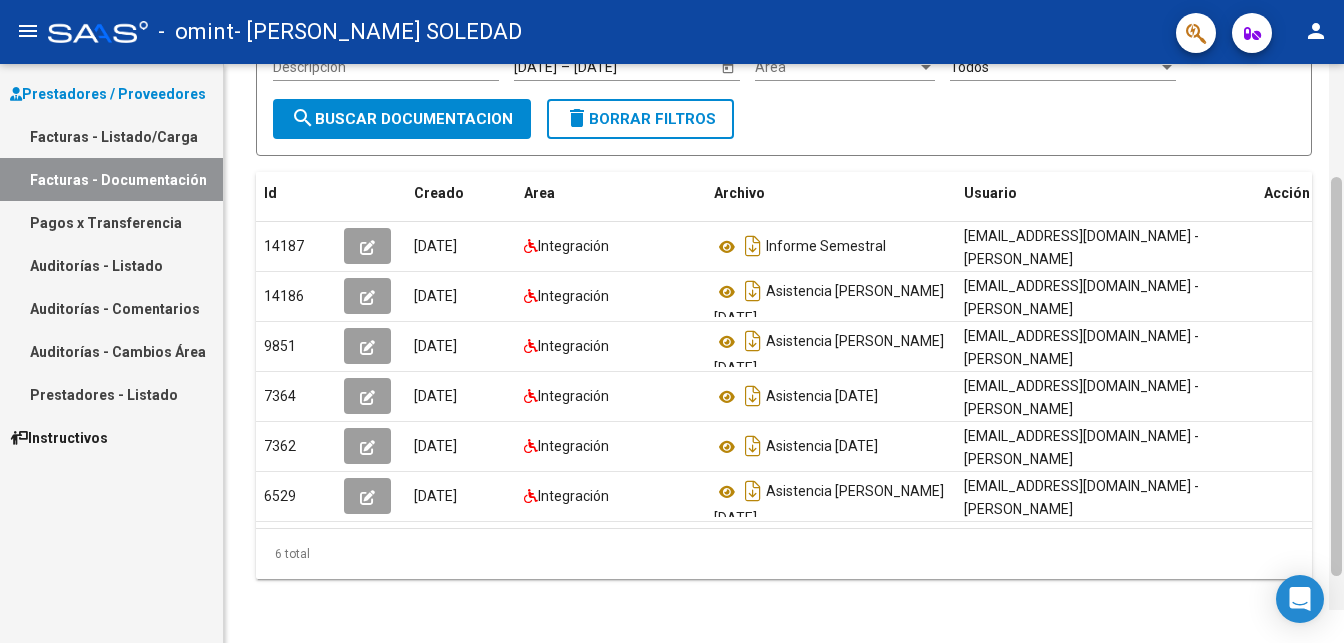 drag, startPoint x: 1340, startPoint y: 464, endPoint x: 1343, endPoint y: 580, distance: 116.03879 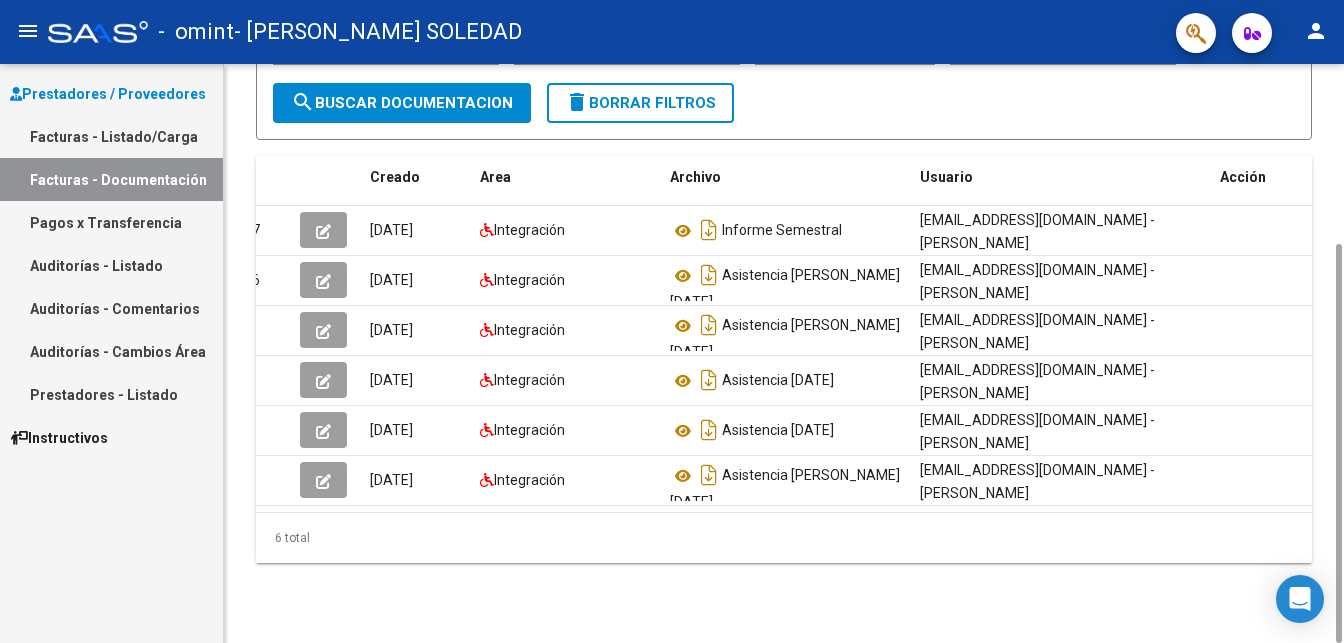 scroll, scrollTop: 0, scrollLeft: 0, axis: both 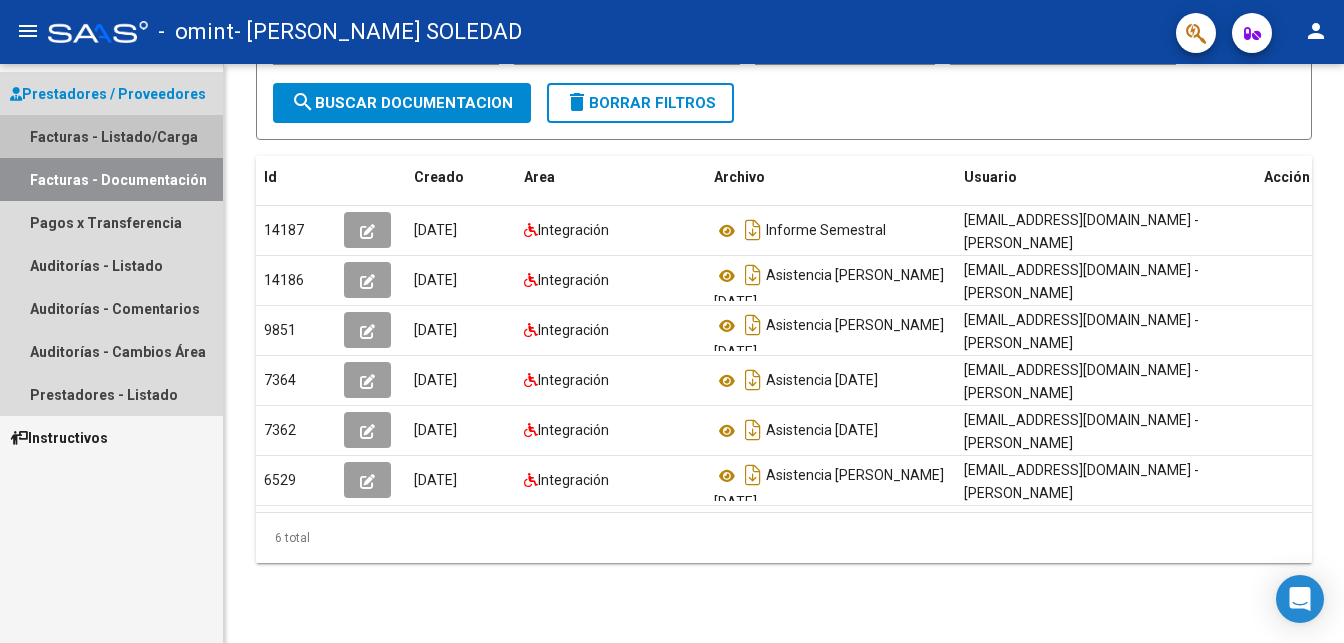 click on "Facturas - Listado/Carga" at bounding box center (111, 136) 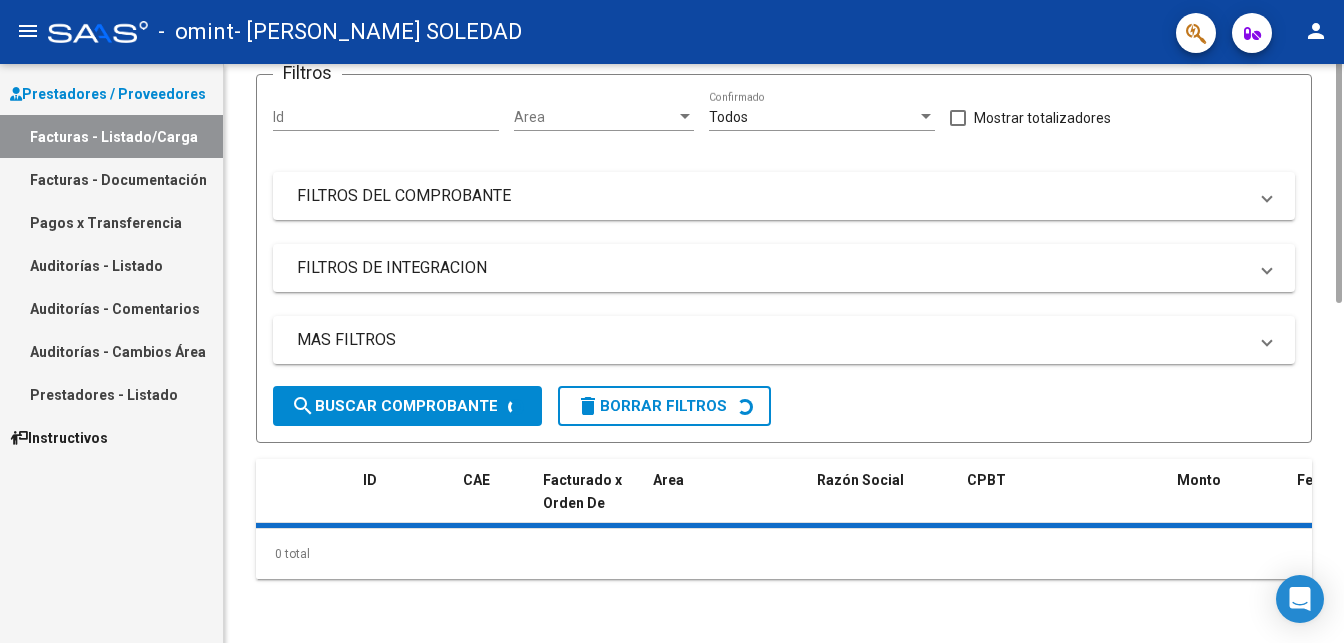 scroll, scrollTop: 0, scrollLeft: 0, axis: both 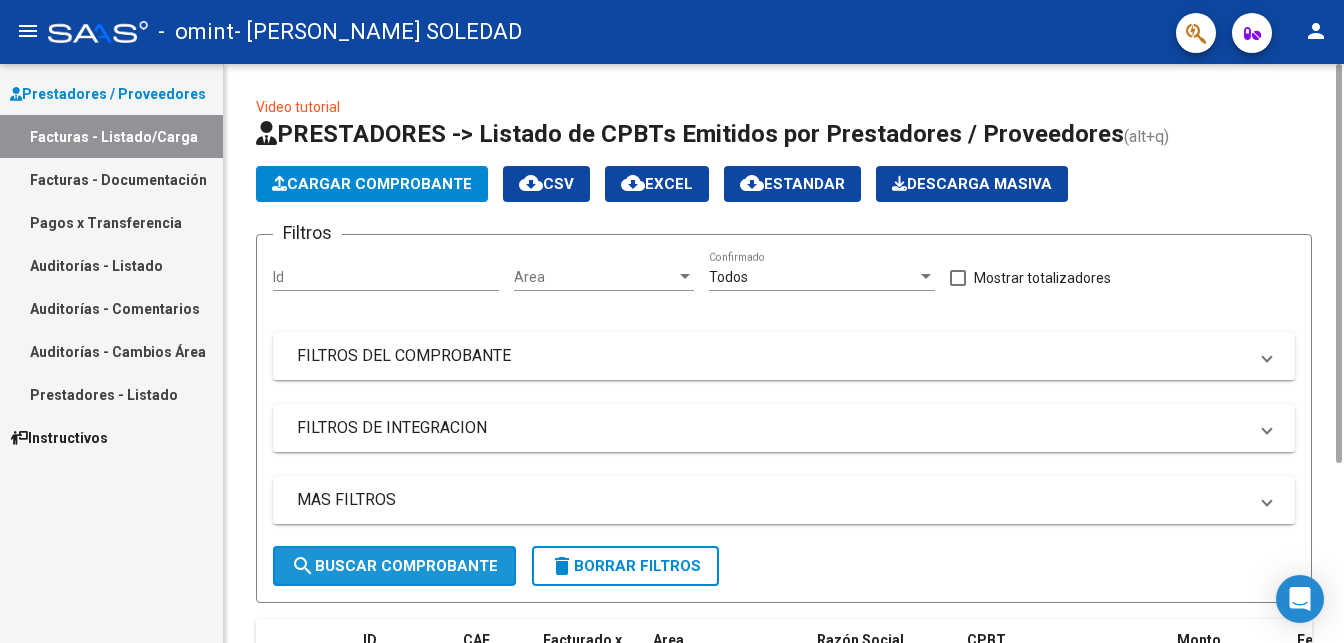 click on "search  Buscar Comprobante" 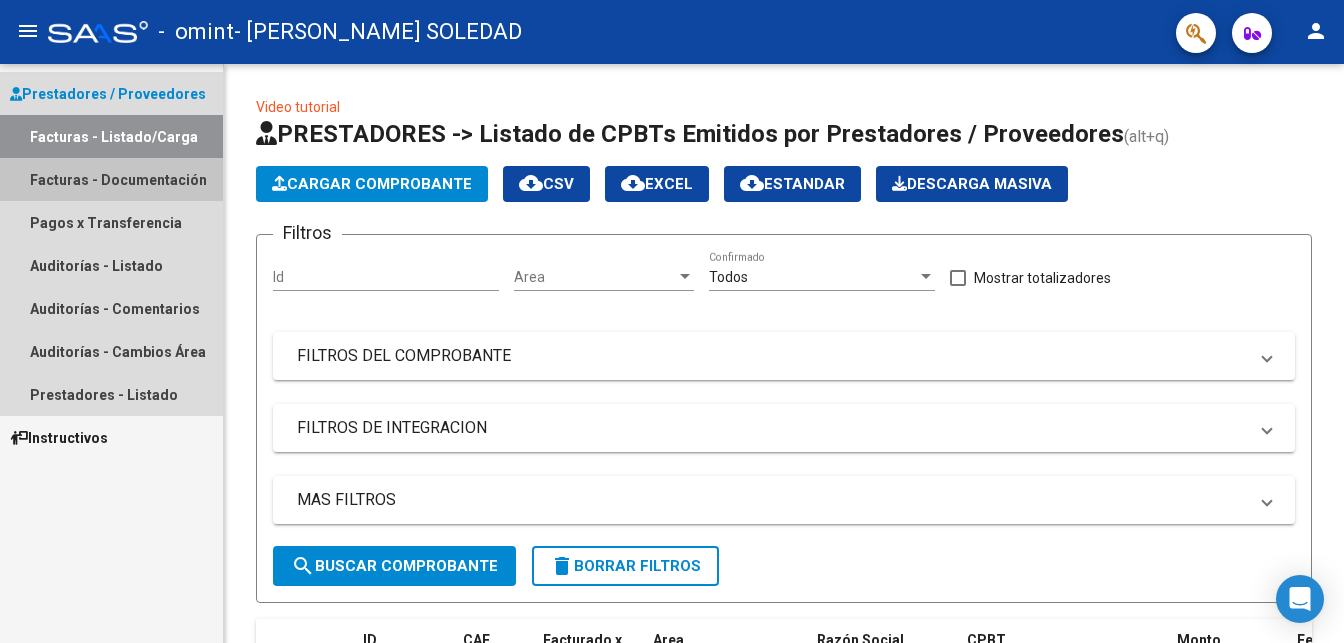 click on "Facturas - Documentación" at bounding box center (111, 179) 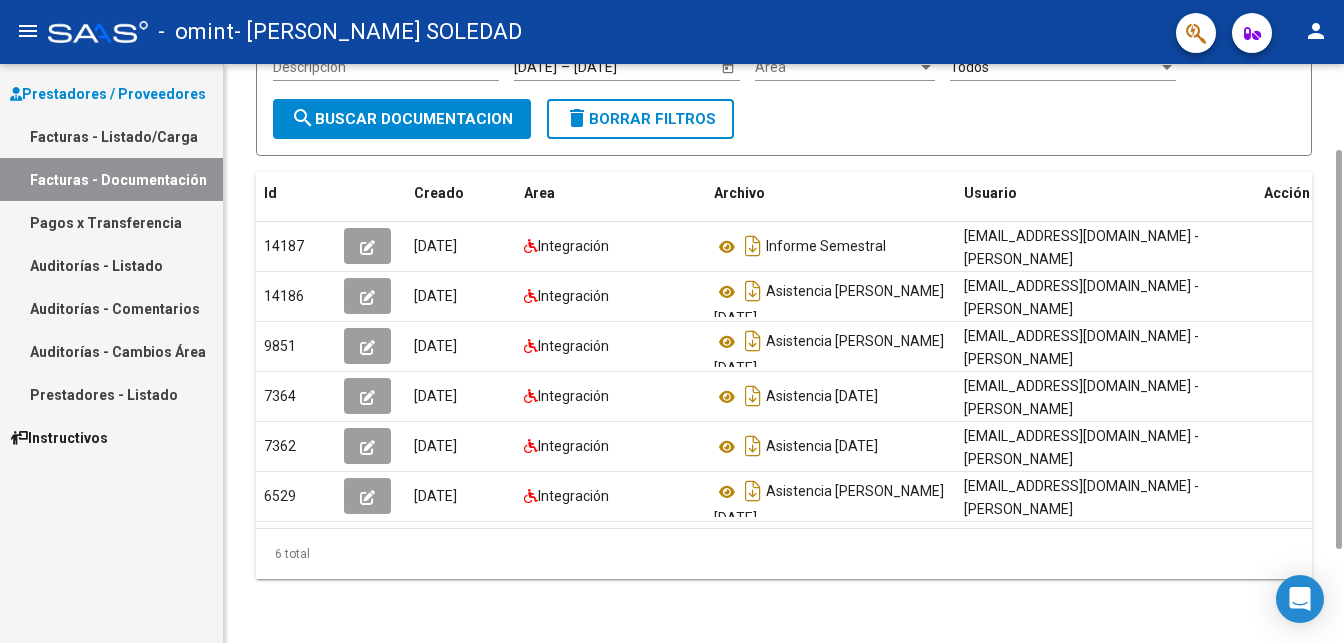 scroll, scrollTop: 183, scrollLeft: 0, axis: vertical 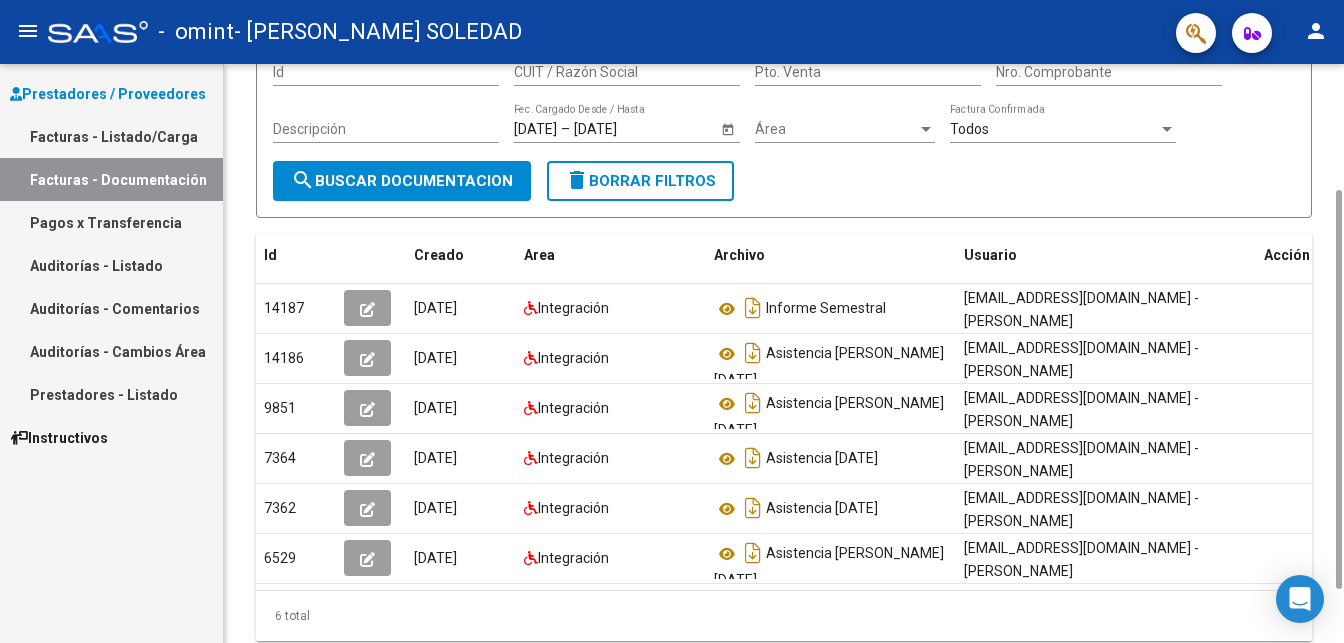 drag, startPoint x: 1339, startPoint y: 141, endPoint x: 1351, endPoint y: 267, distance: 126.57014 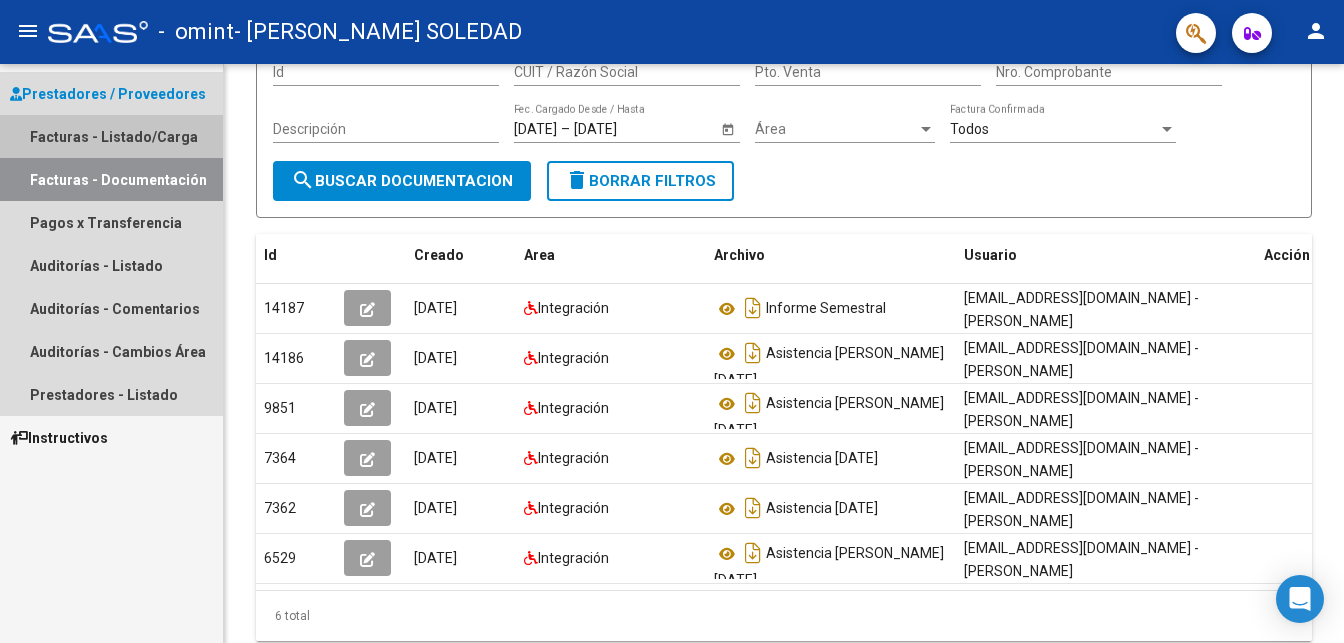 click on "Facturas - Listado/Carga" at bounding box center (111, 136) 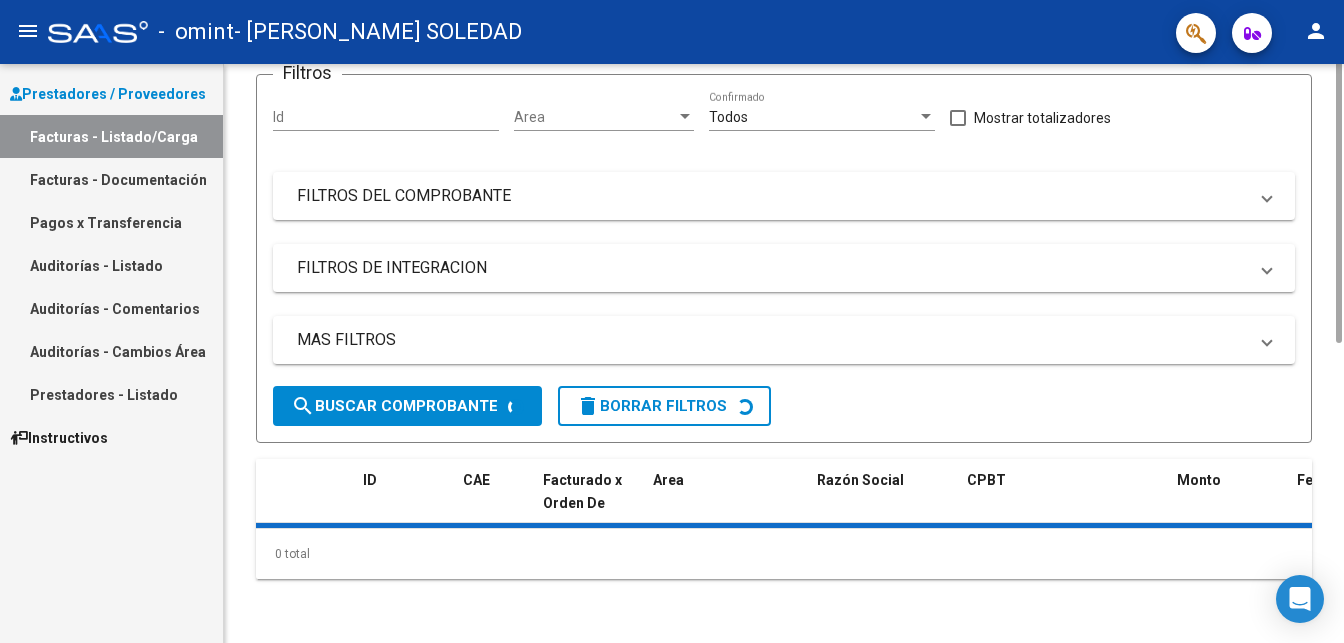 scroll, scrollTop: 0, scrollLeft: 0, axis: both 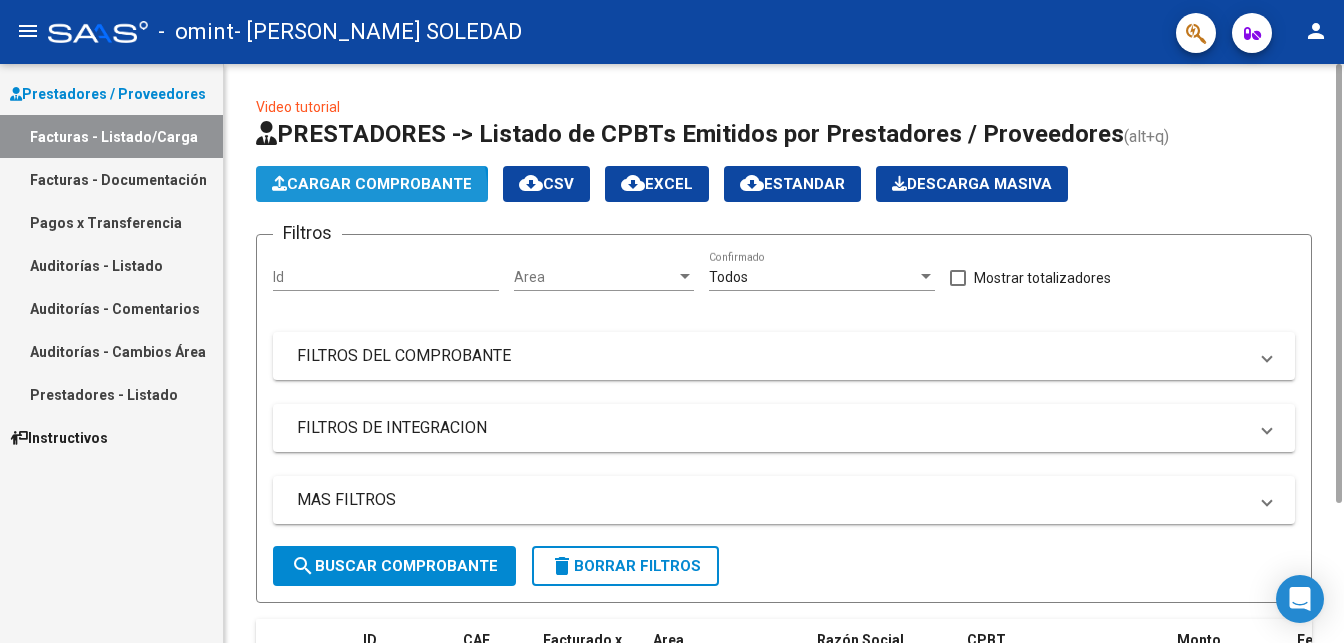 click on "Cargar Comprobante" 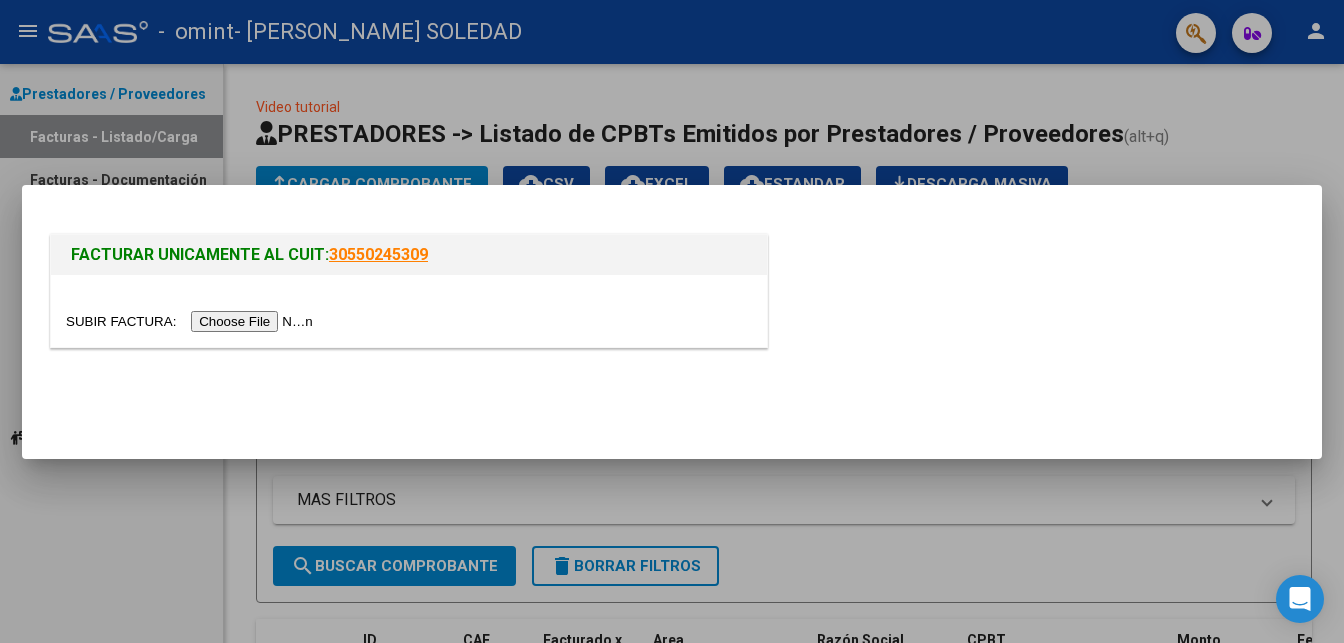 click at bounding box center (672, 321) 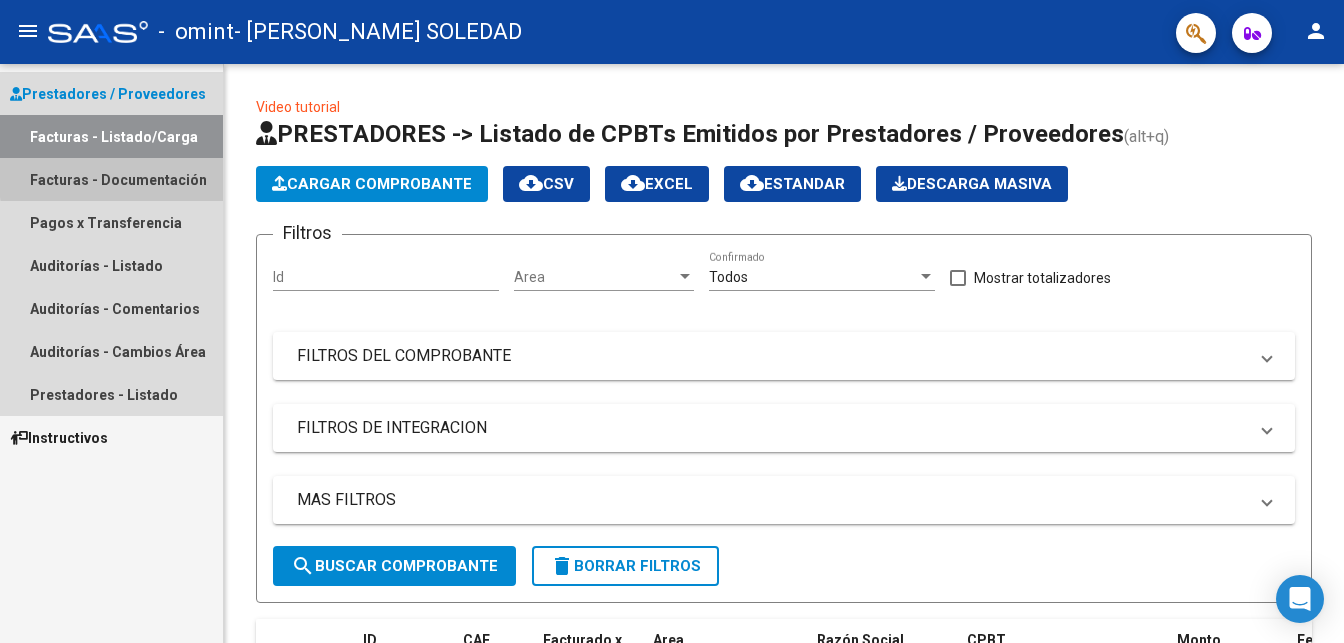 click on "Facturas - Documentación" at bounding box center [111, 179] 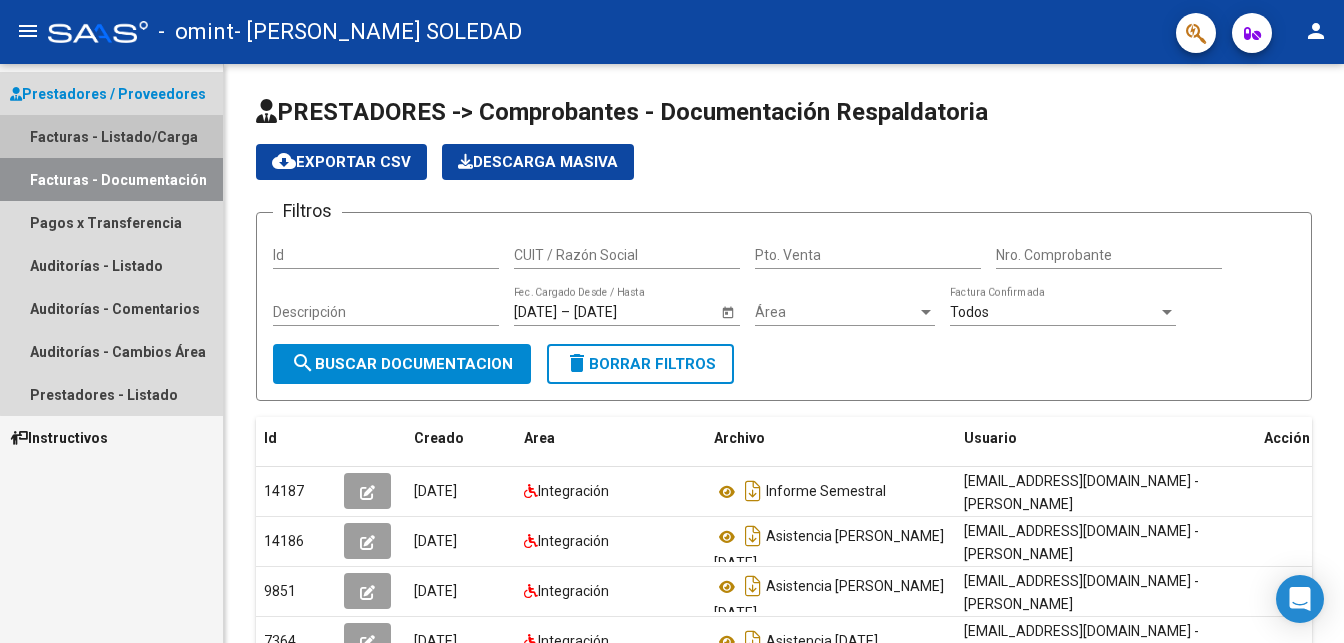 click on "Facturas - Listado/Carga" at bounding box center (111, 136) 